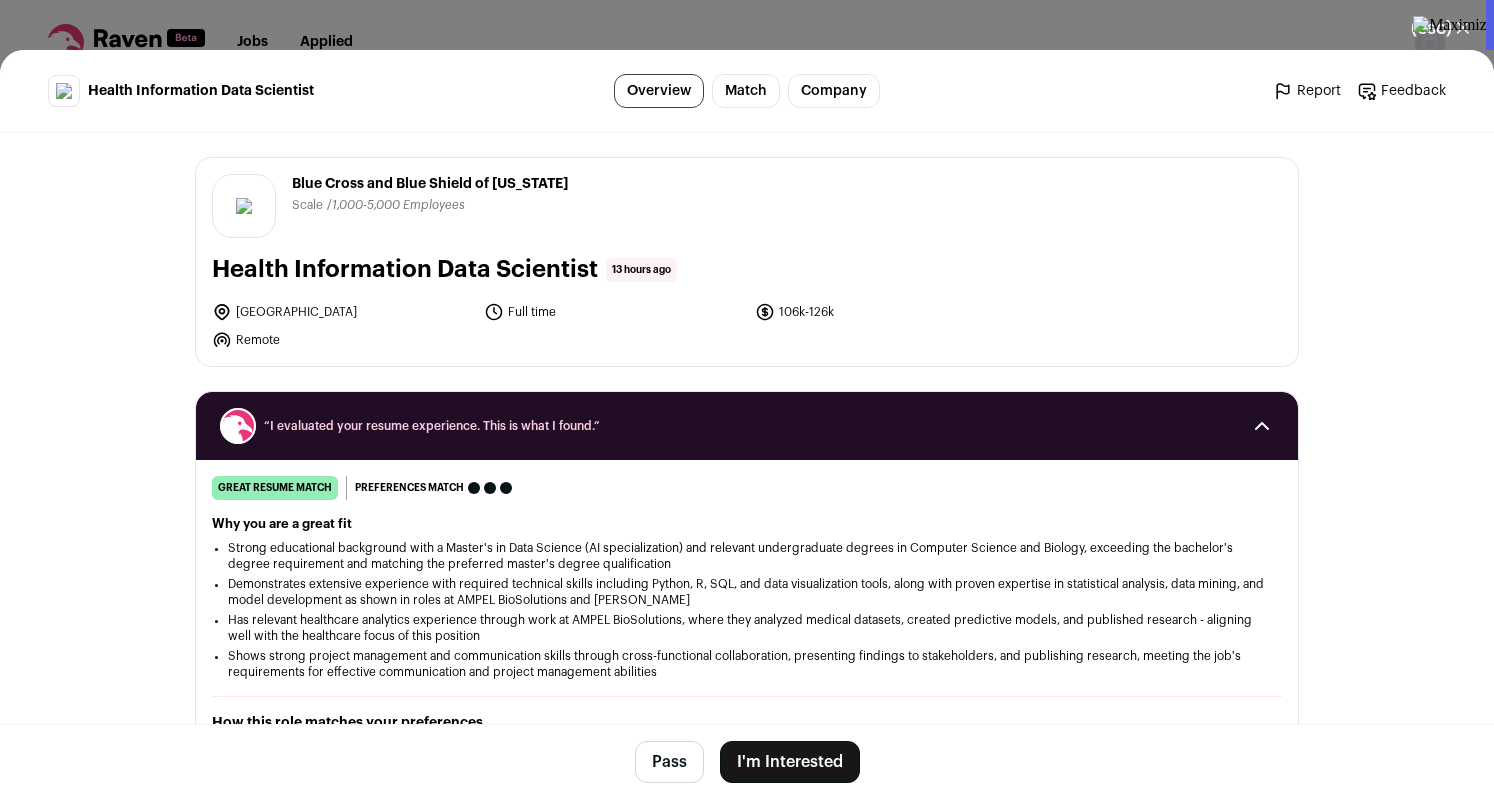 scroll, scrollTop: 0, scrollLeft: 0, axis: both 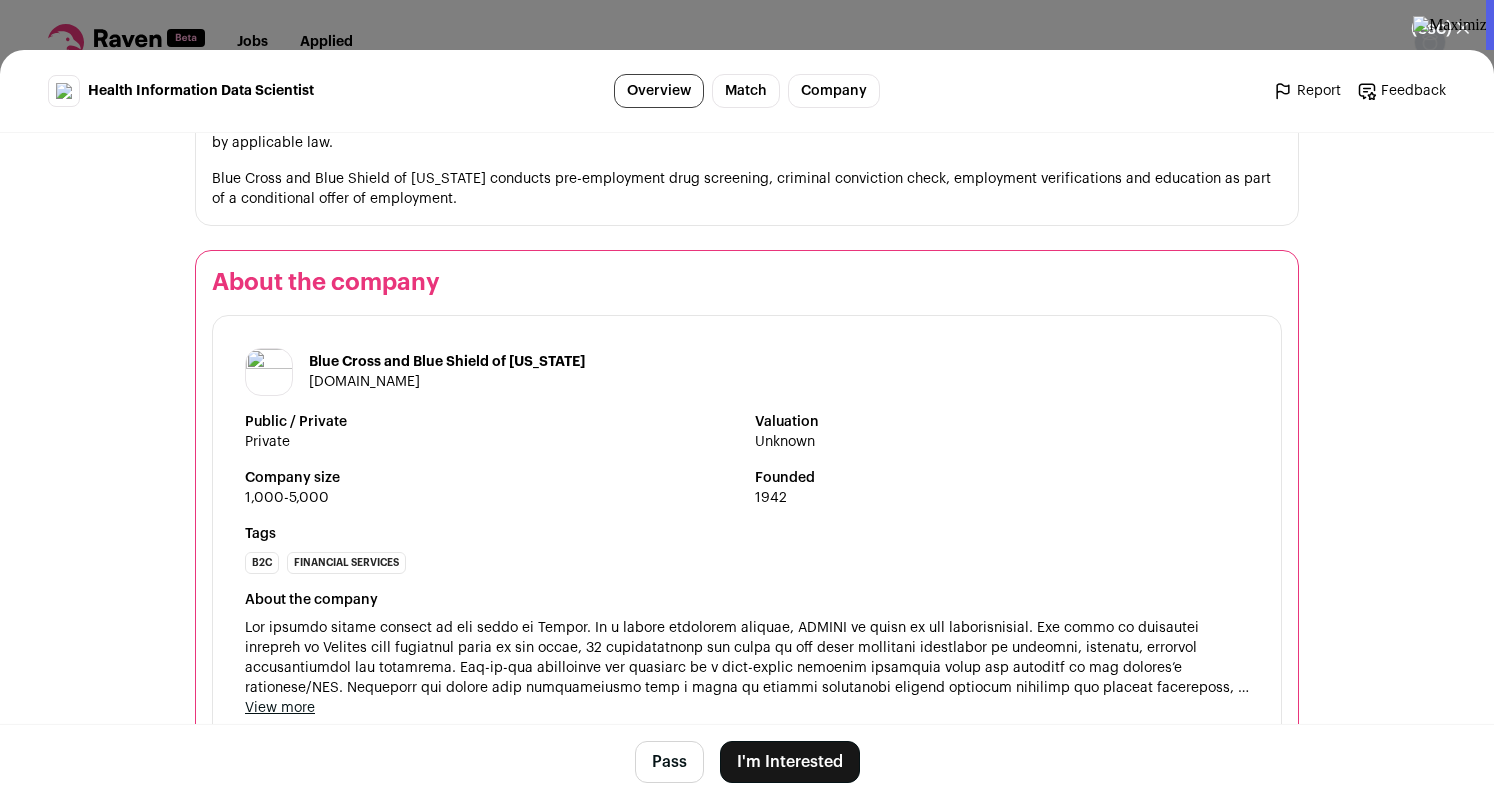 click on "I'm Interested" at bounding box center (790, 762) 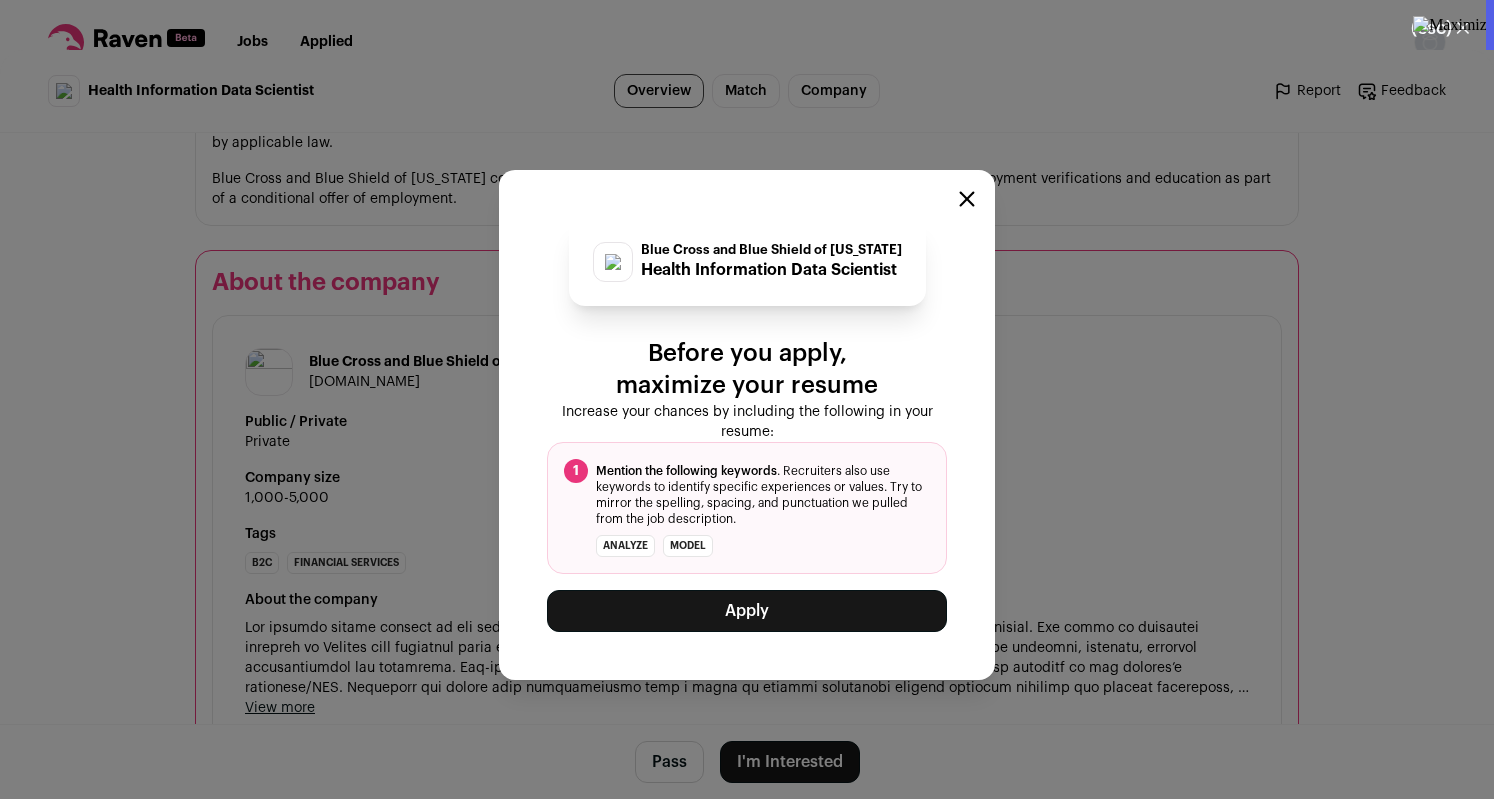 click on "Apply" at bounding box center [747, 611] 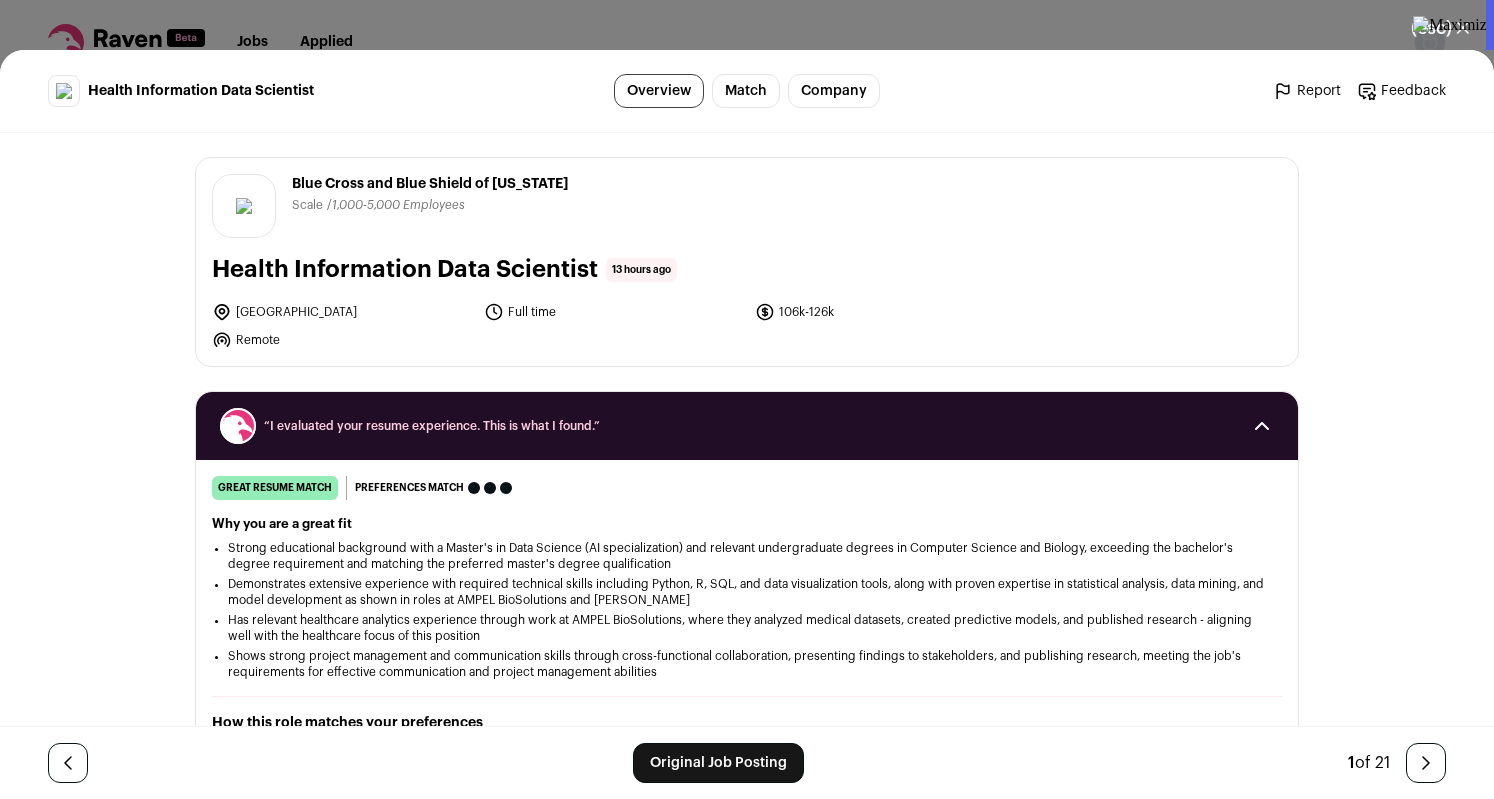 scroll, scrollTop: 0, scrollLeft: 0, axis: both 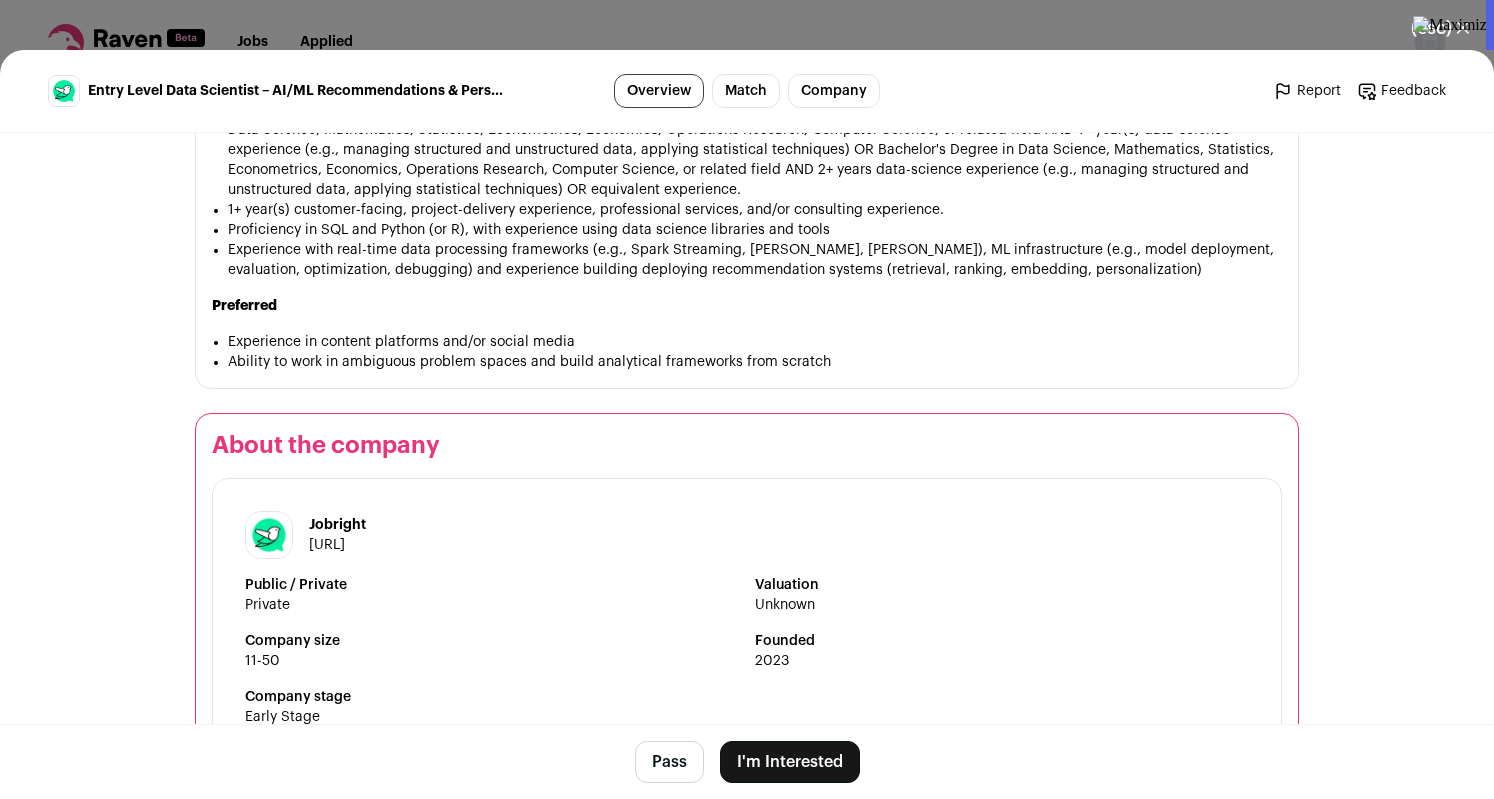 click on "I'm Interested" at bounding box center (790, 762) 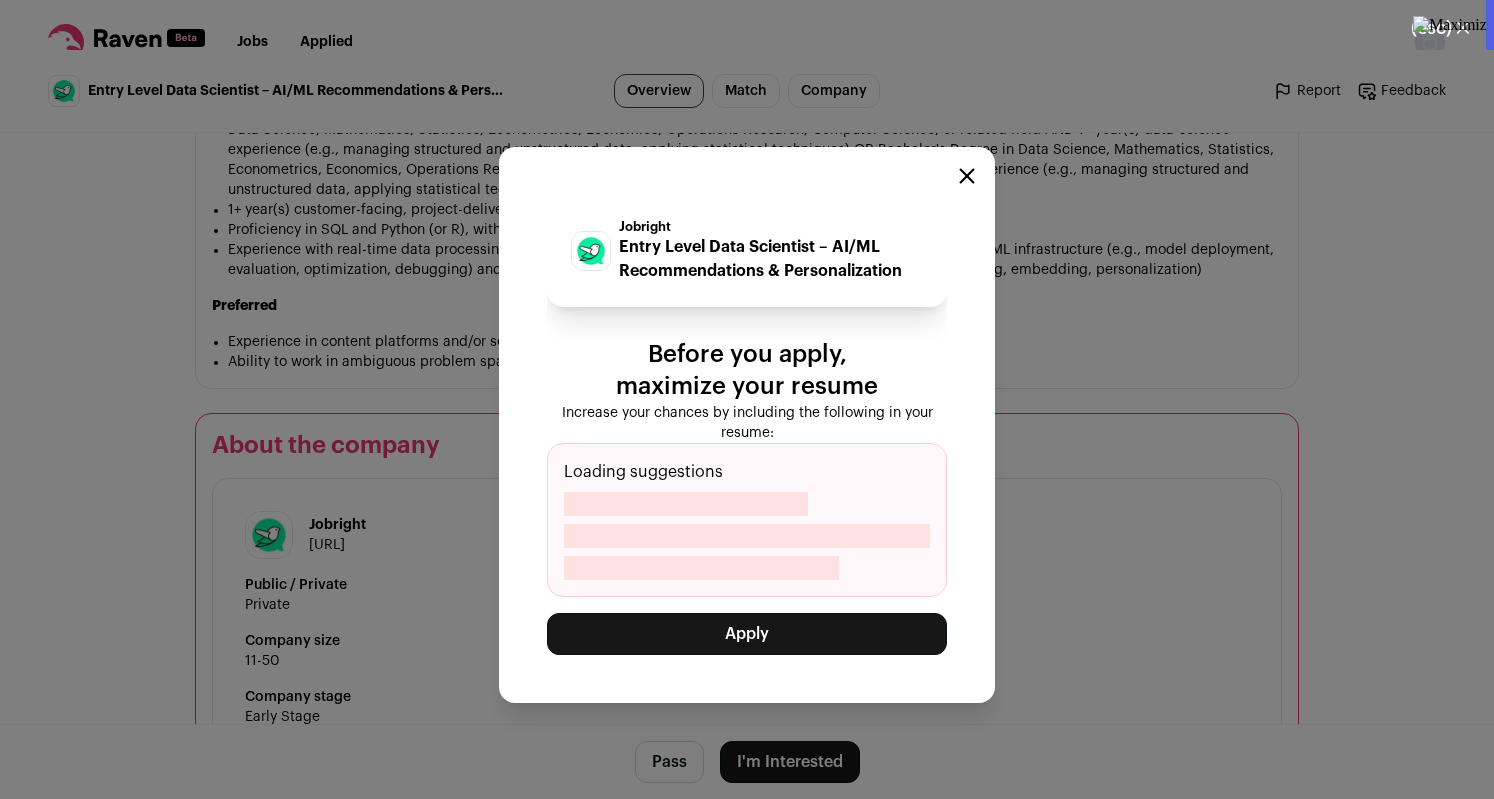 click on "Apply" at bounding box center [747, 634] 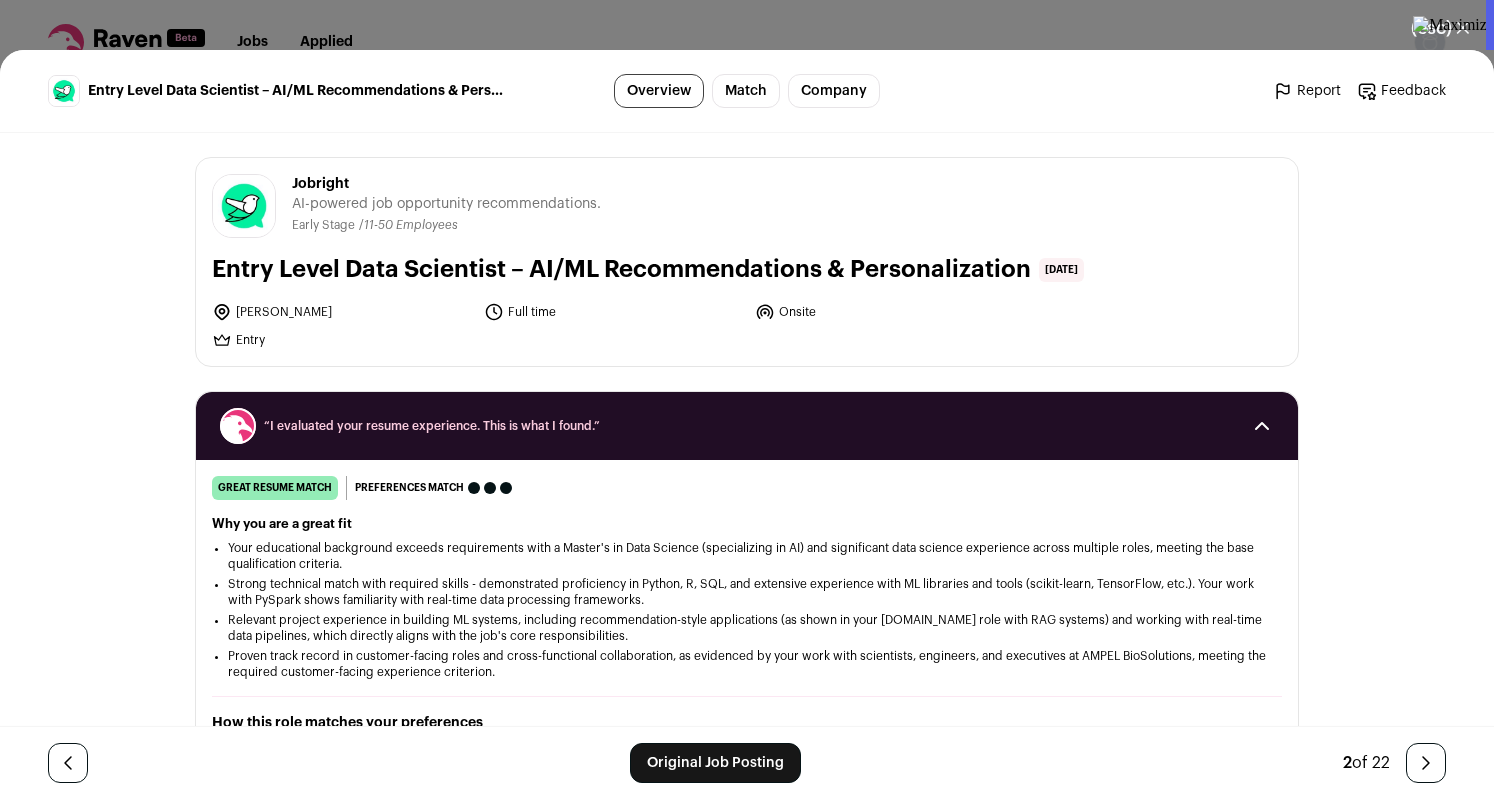 scroll, scrollTop: 0, scrollLeft: 0, axis: both 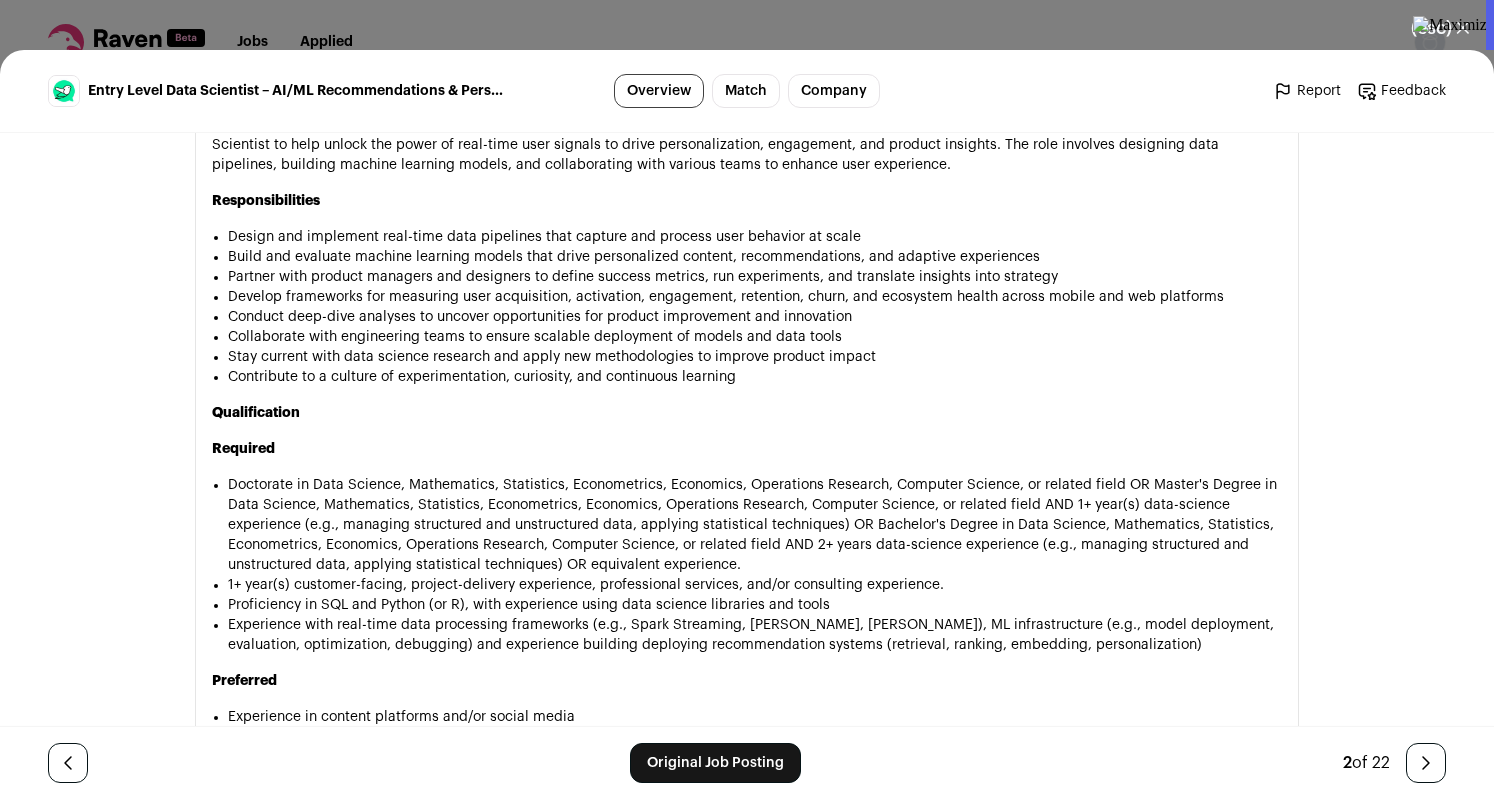 click on "Original Job Posting" at bounding box center (715, 763) 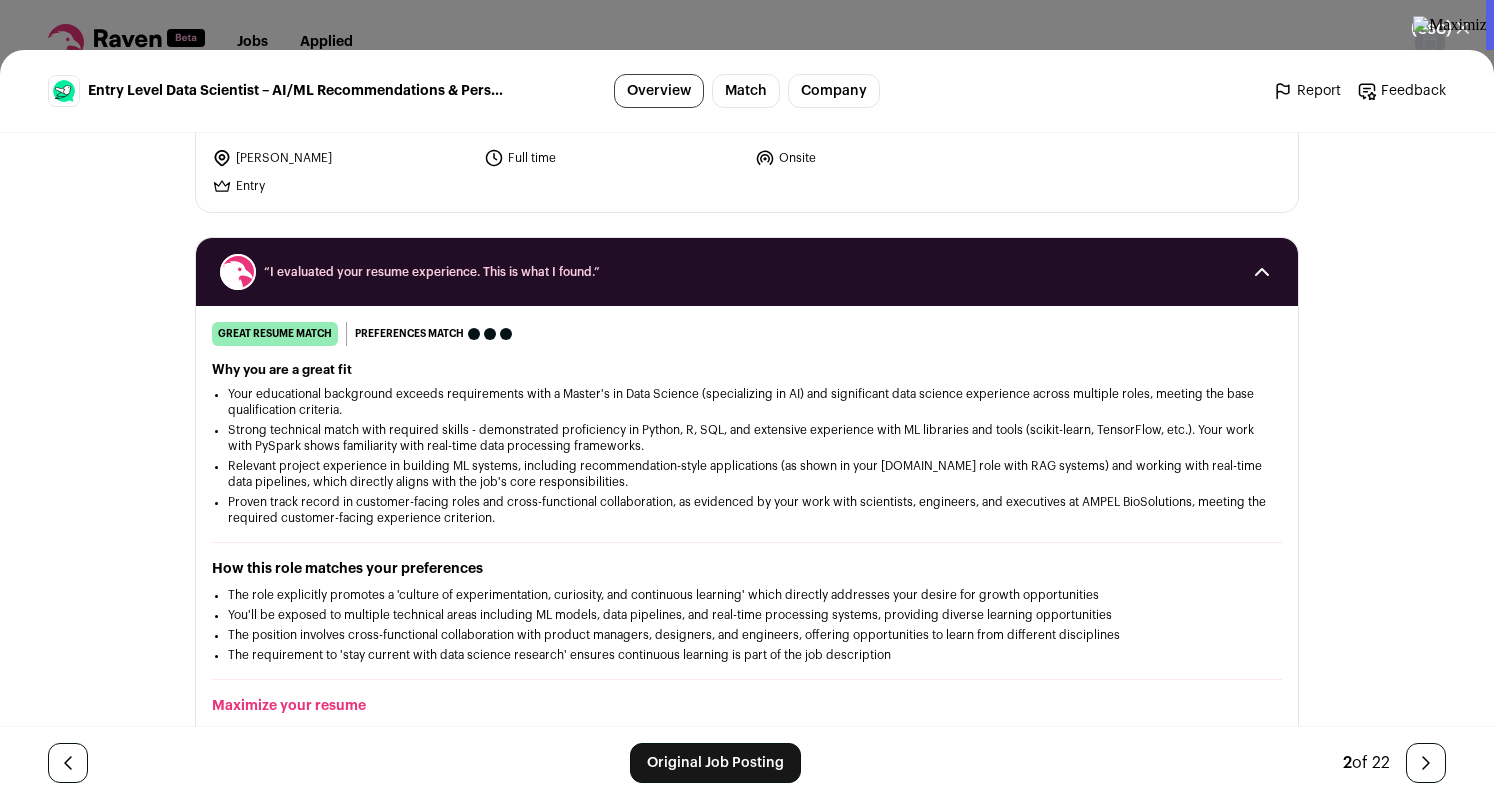 scroll, scrollTop: 0, scrollLeft: 0, axis: both 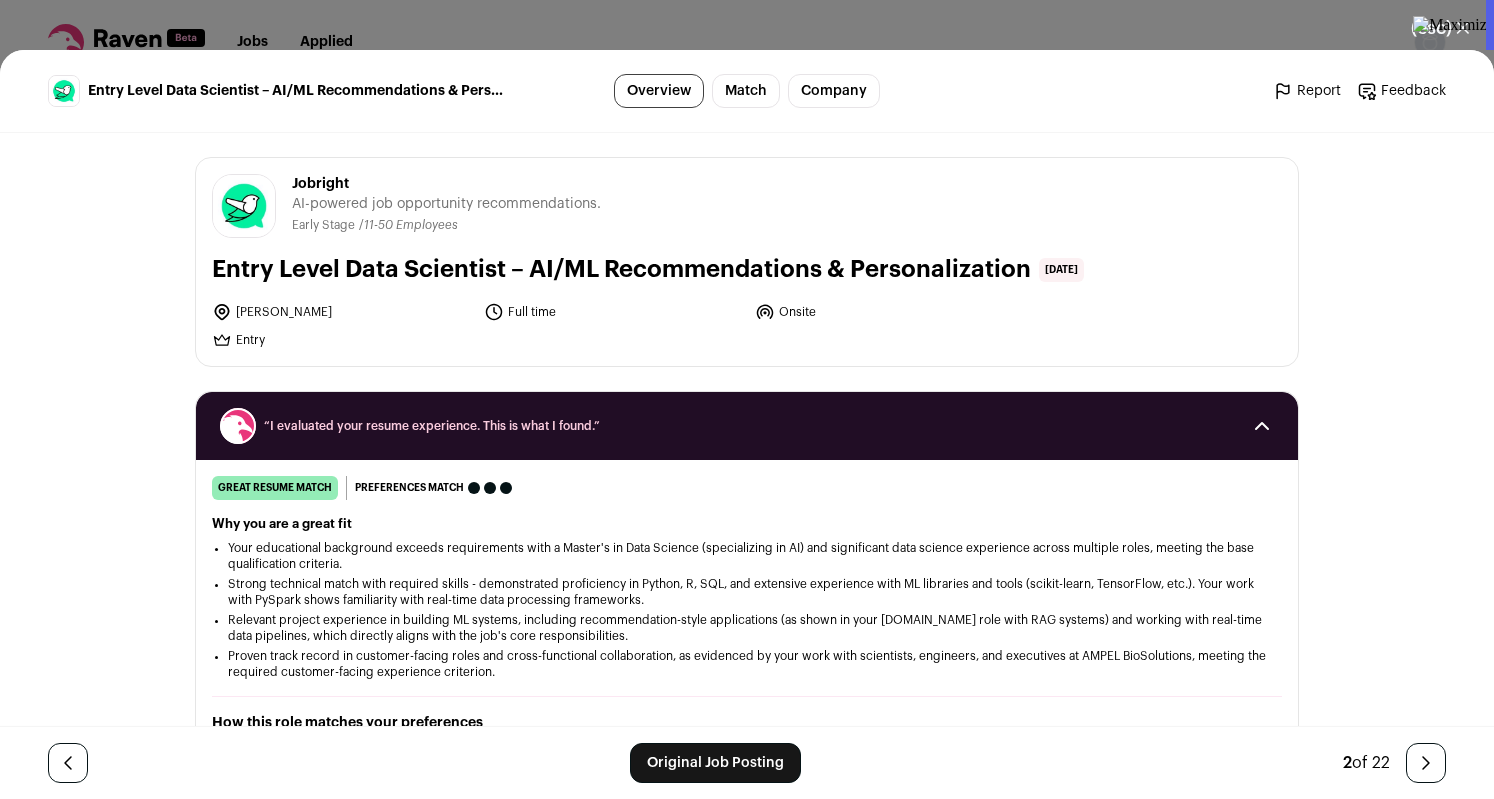 click on "Report" at bounding box center [1307, 91] 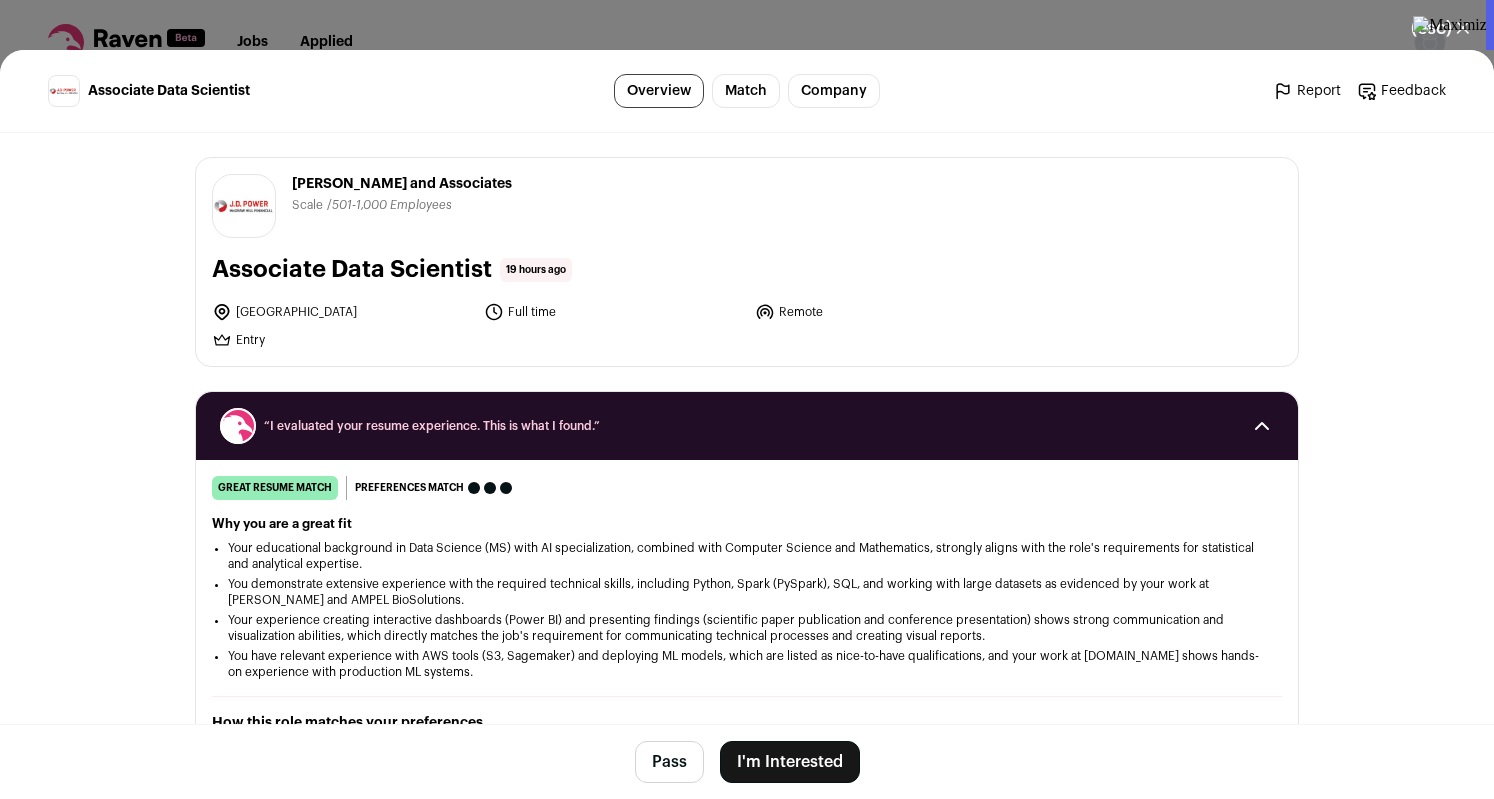 scroll, scrollTop: 0, scrollLeft: 0, axis: both 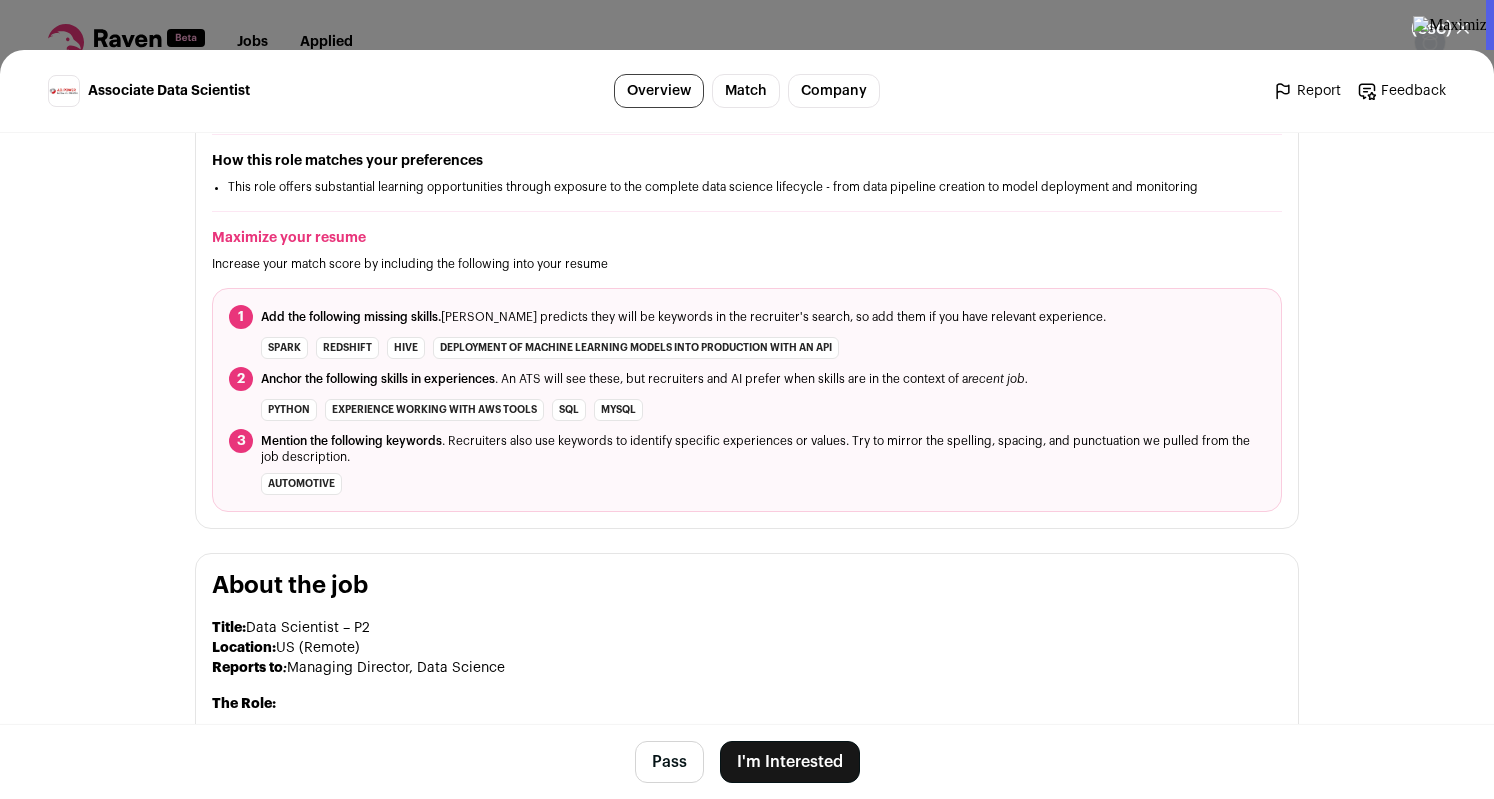click on "I'm Interested" at bounding box center [790, 762] 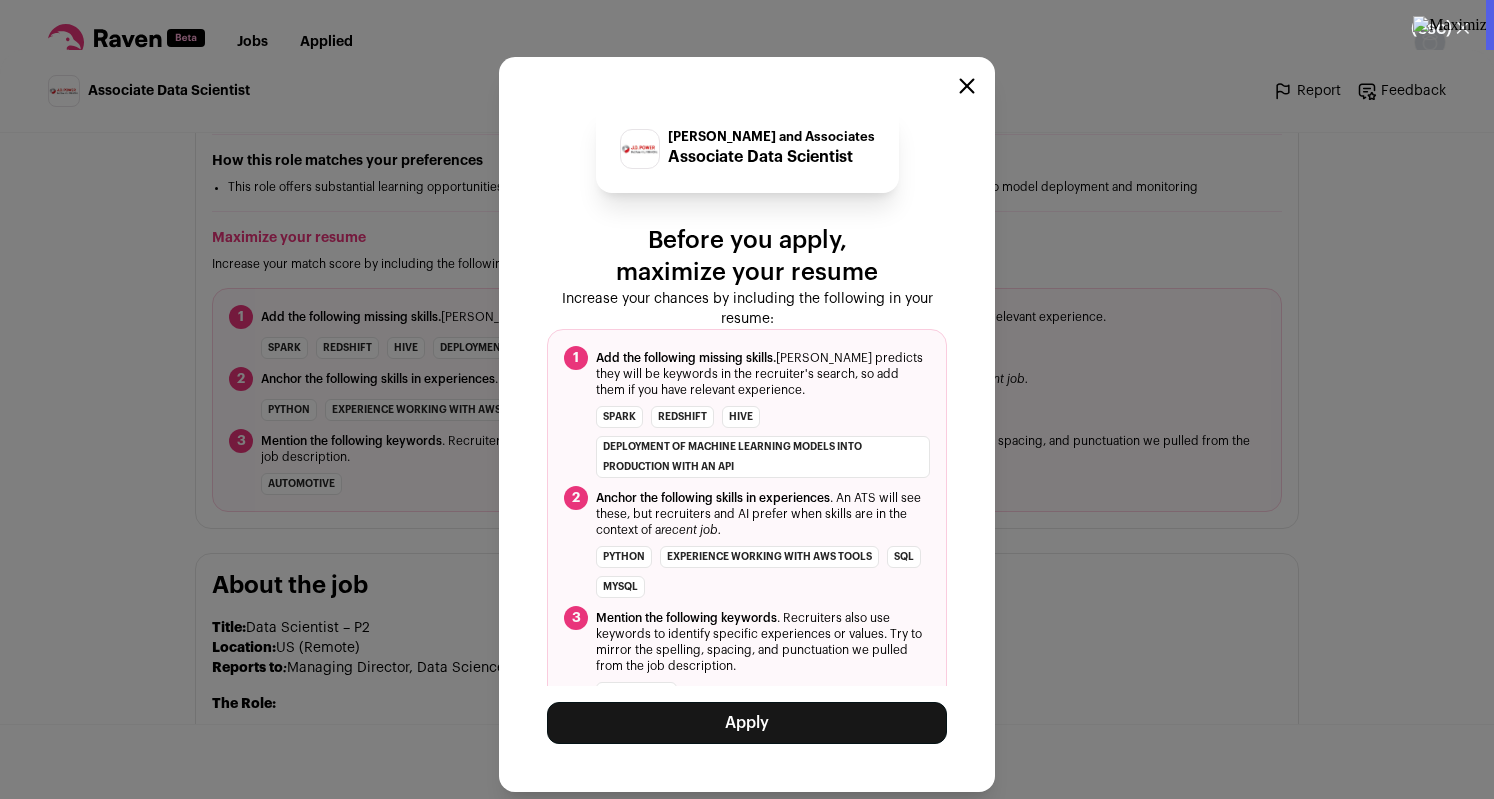 click on "Apply" at bounding box center (747, 723) 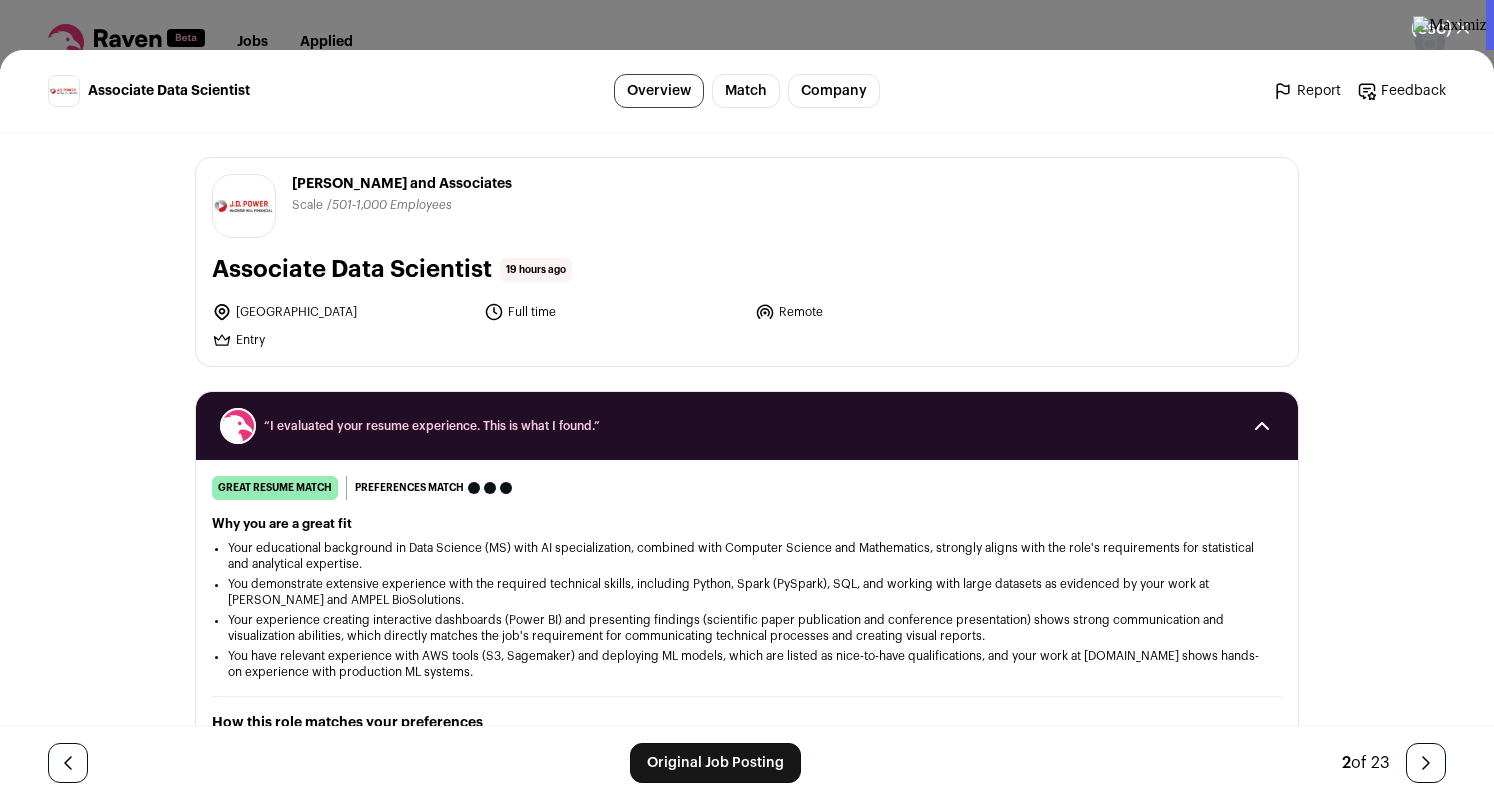 scroll, scrollTop: 0, scrollLeft: 0, axis: both 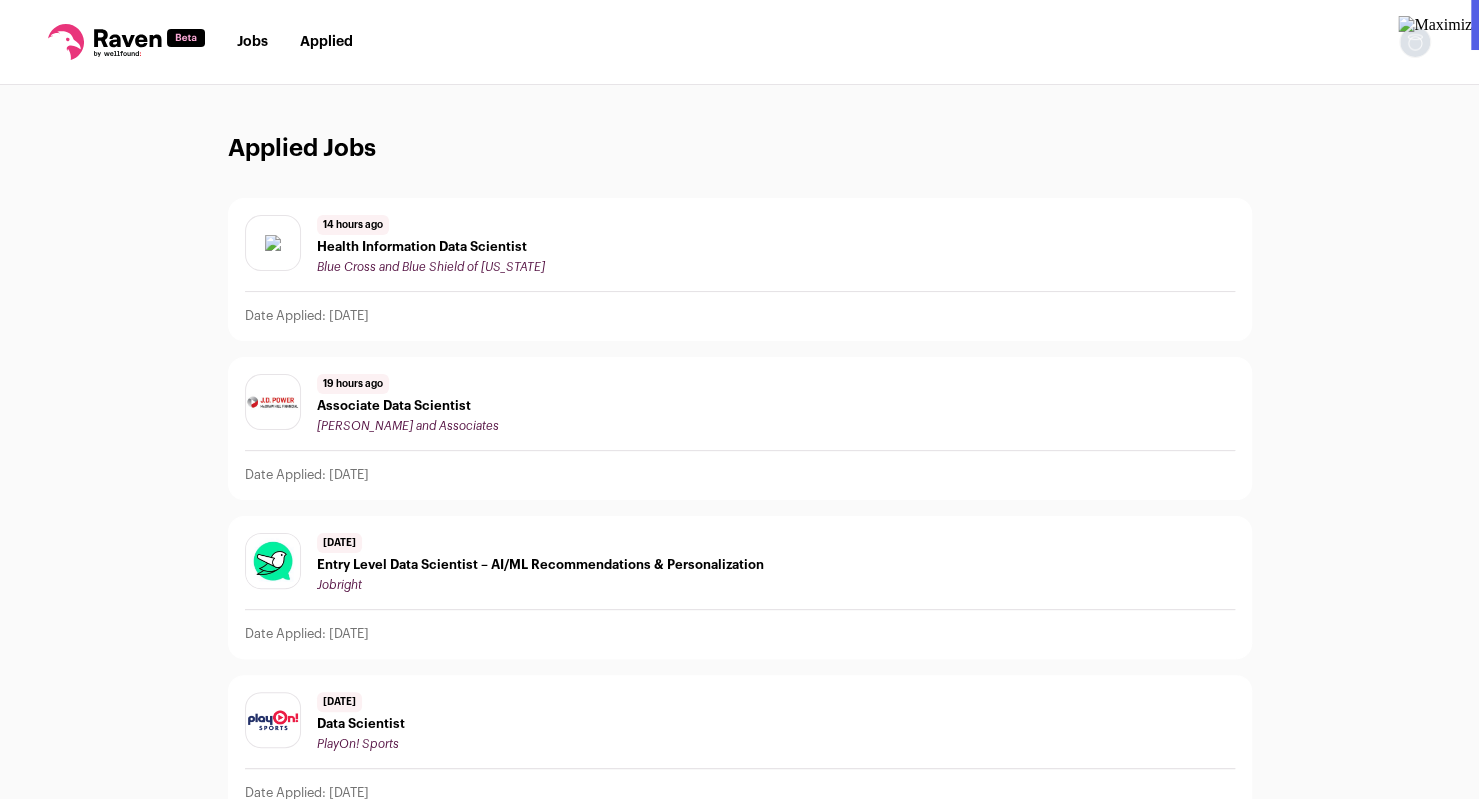 click on "Associate Data Scientist" at bounding box center (408, 406) 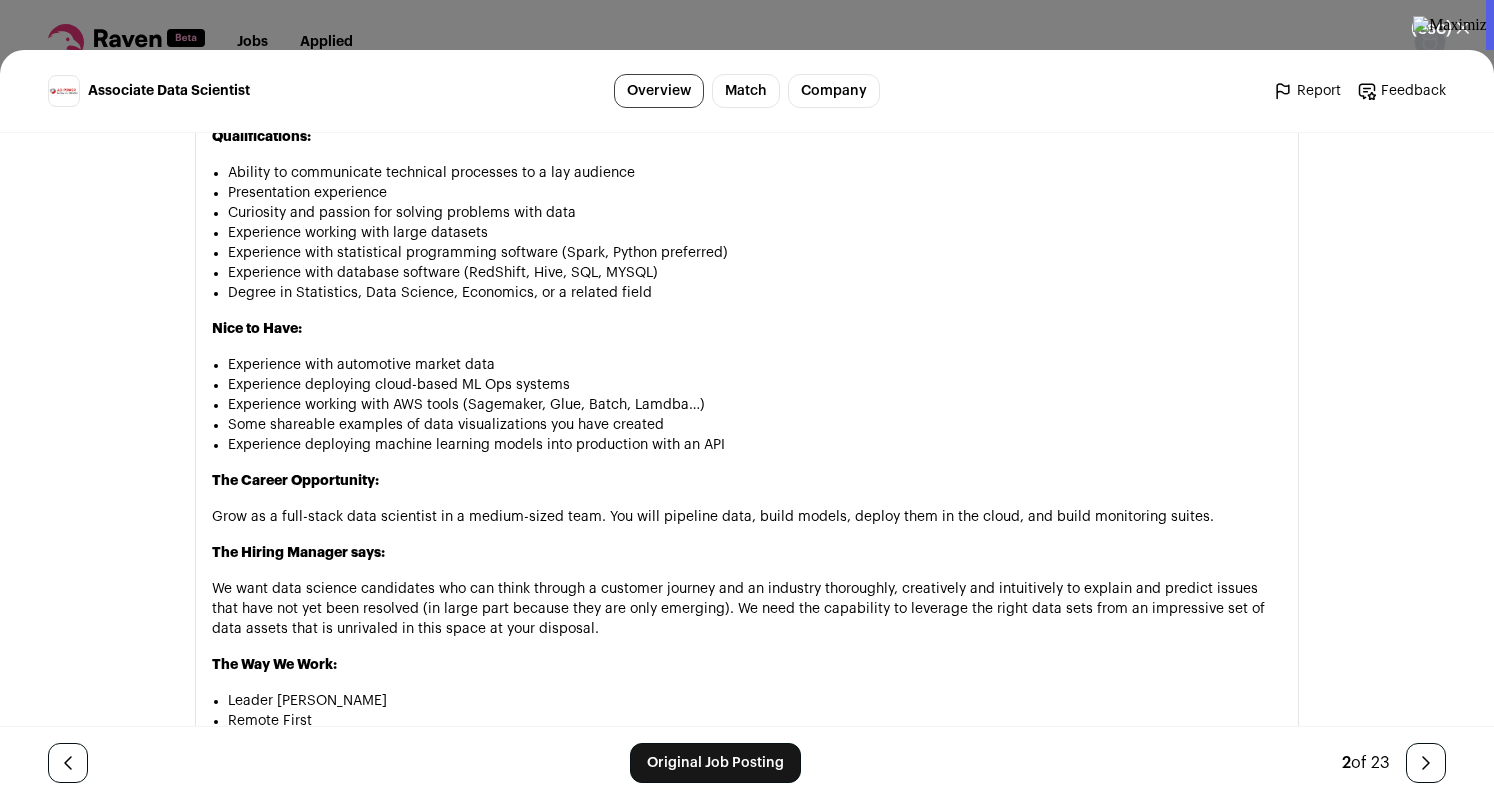 scroll, scrollTop: 1635, scrollLeft: 0, axis: vertical 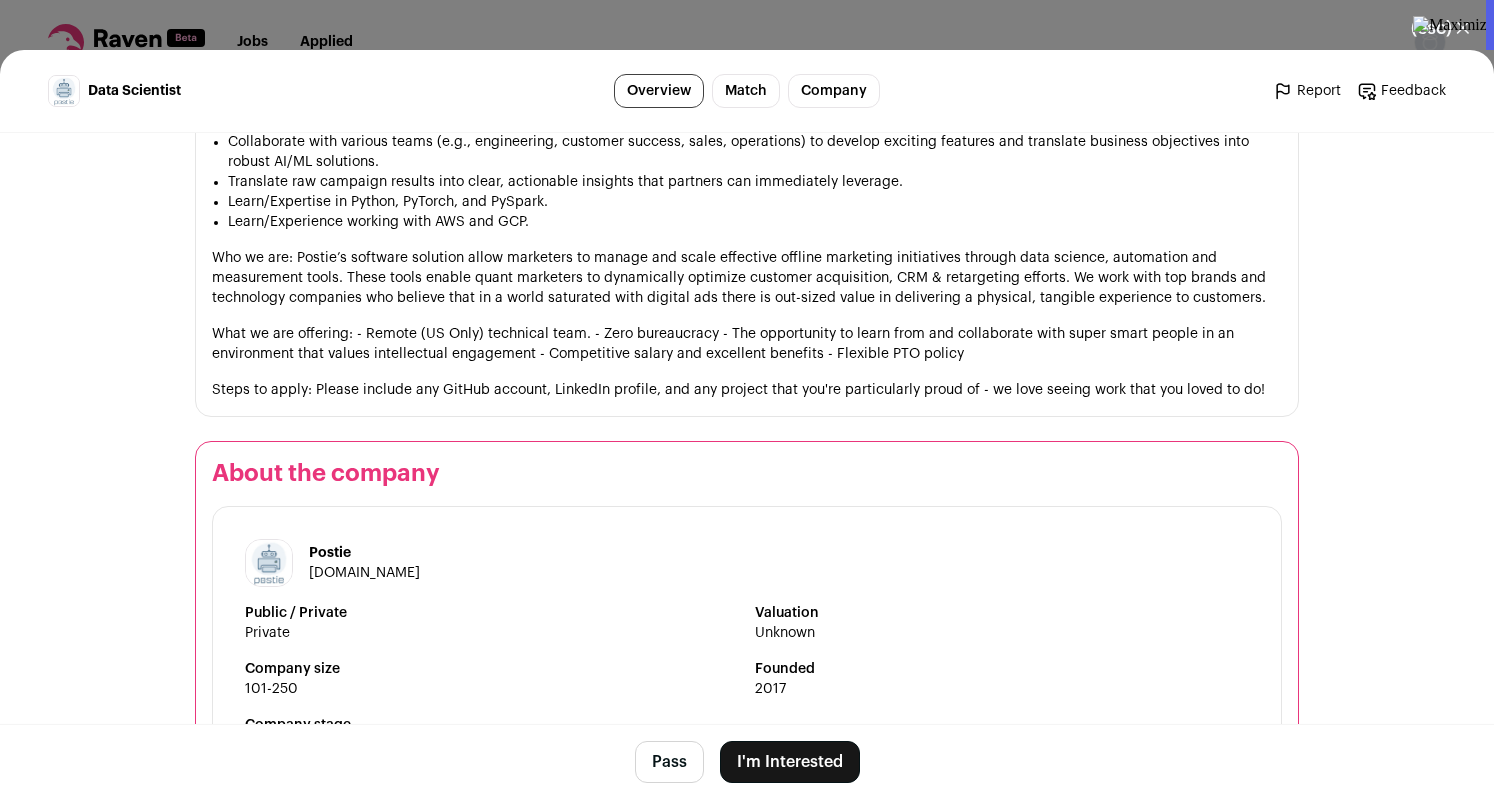 click on "I'm Interested" at bounding box center (790, 762) 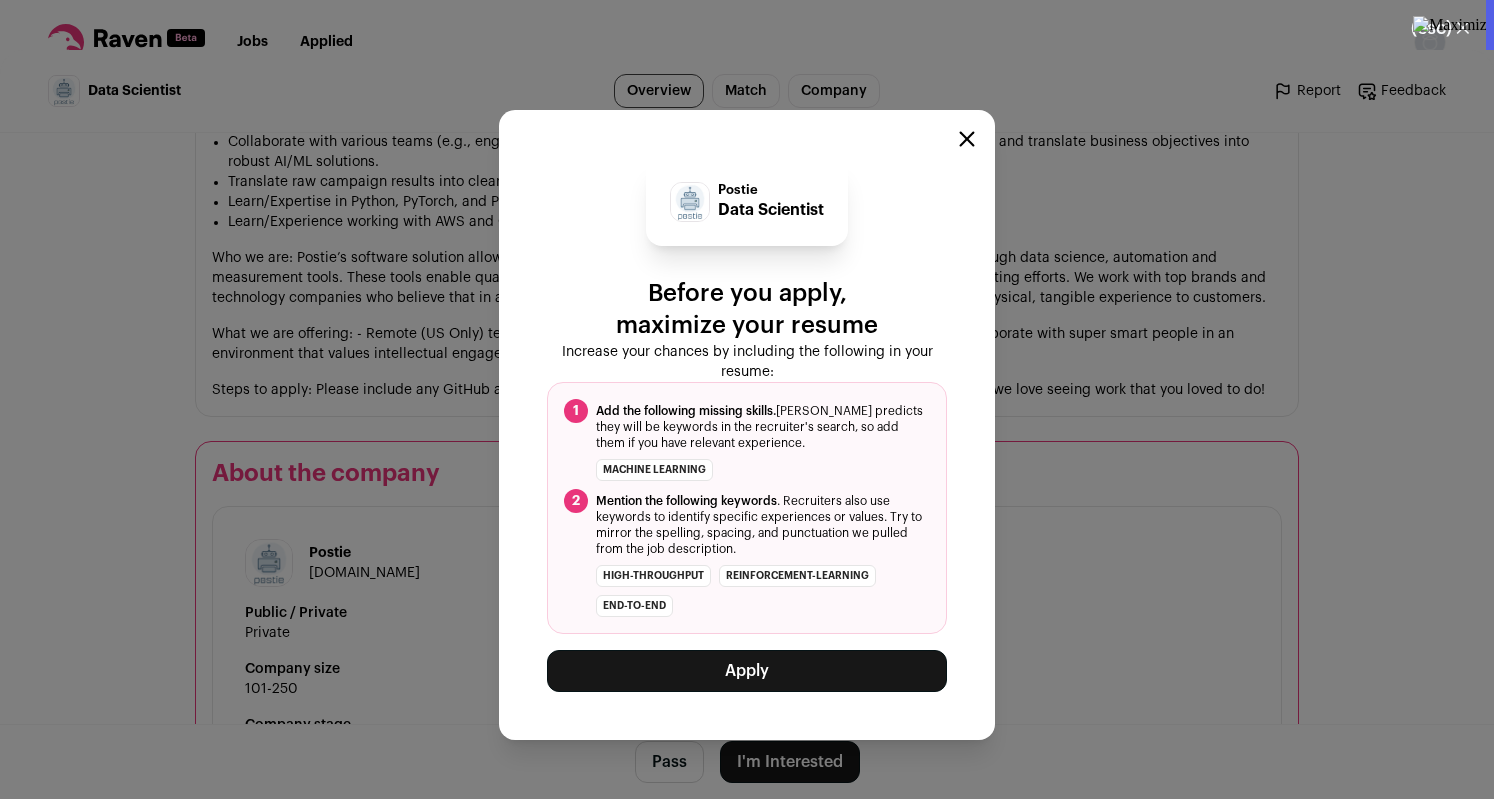 click on "Apply" at bounding box center [747, 671] 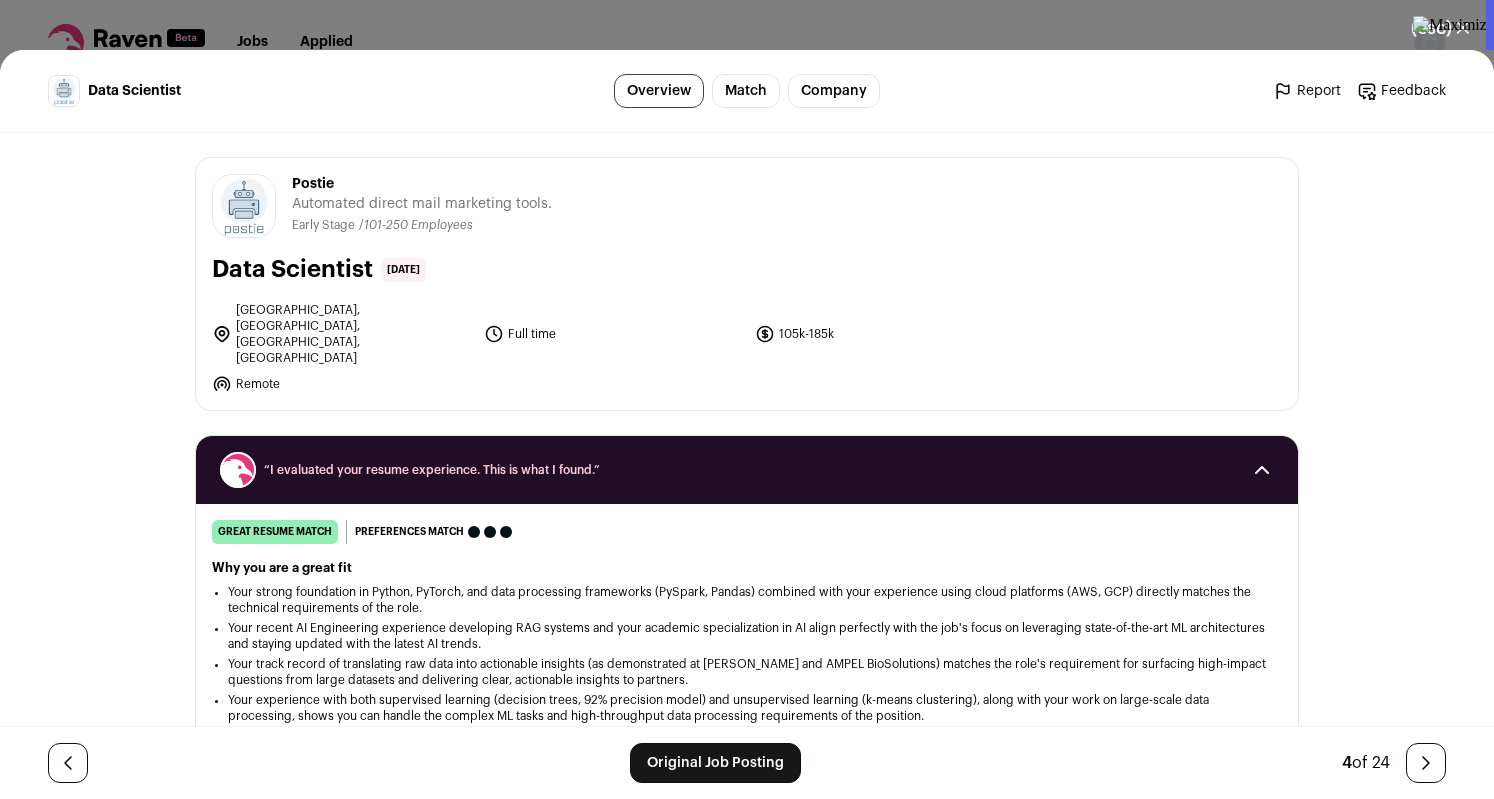 scroll, scrollTop: 0, scrollLeft: 0, axis: both 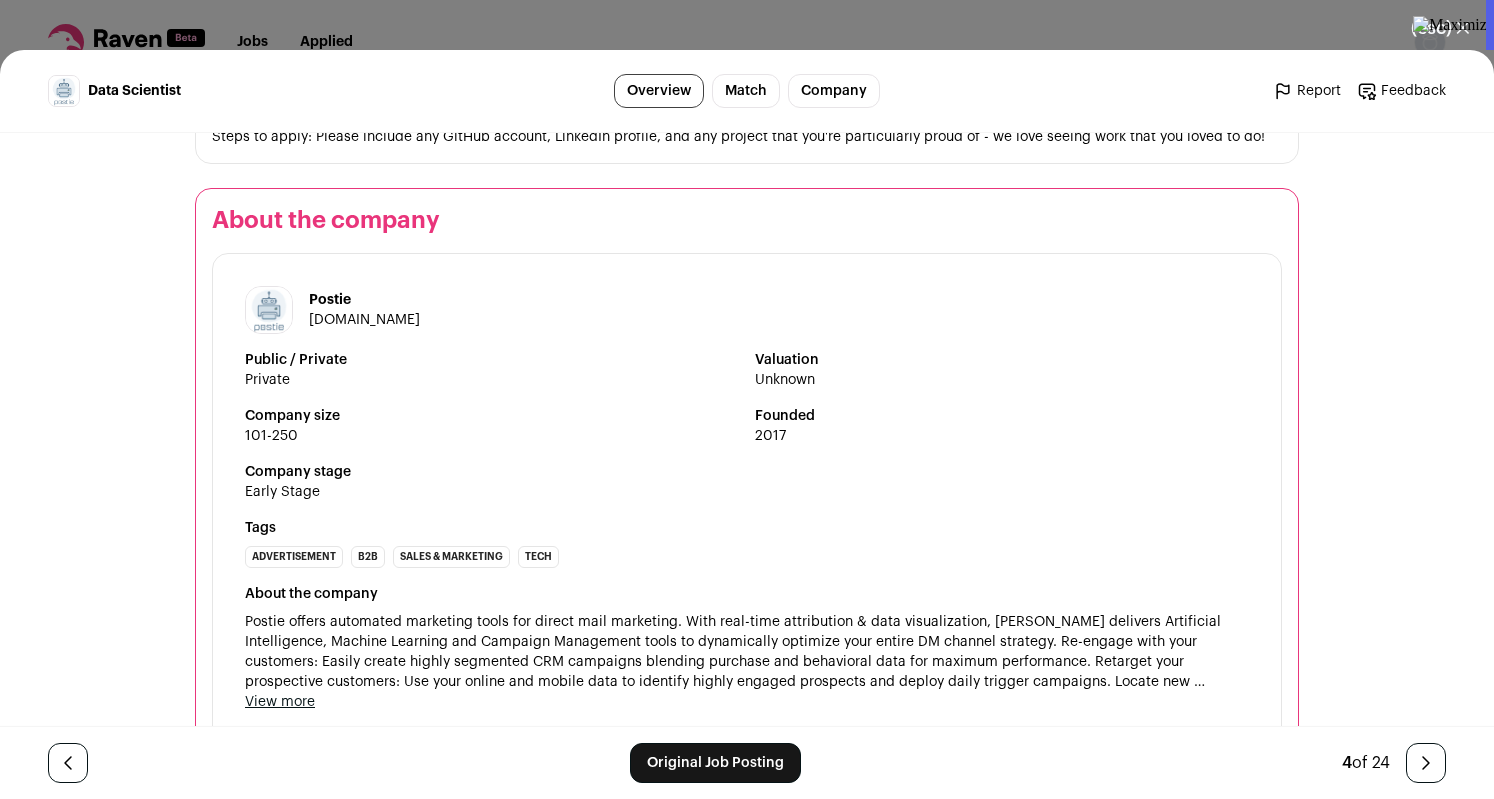 drag, startPoint x: 204, startPoint y: 183, endPoint x: 681, endPoint y: 655, distance: 671.05365 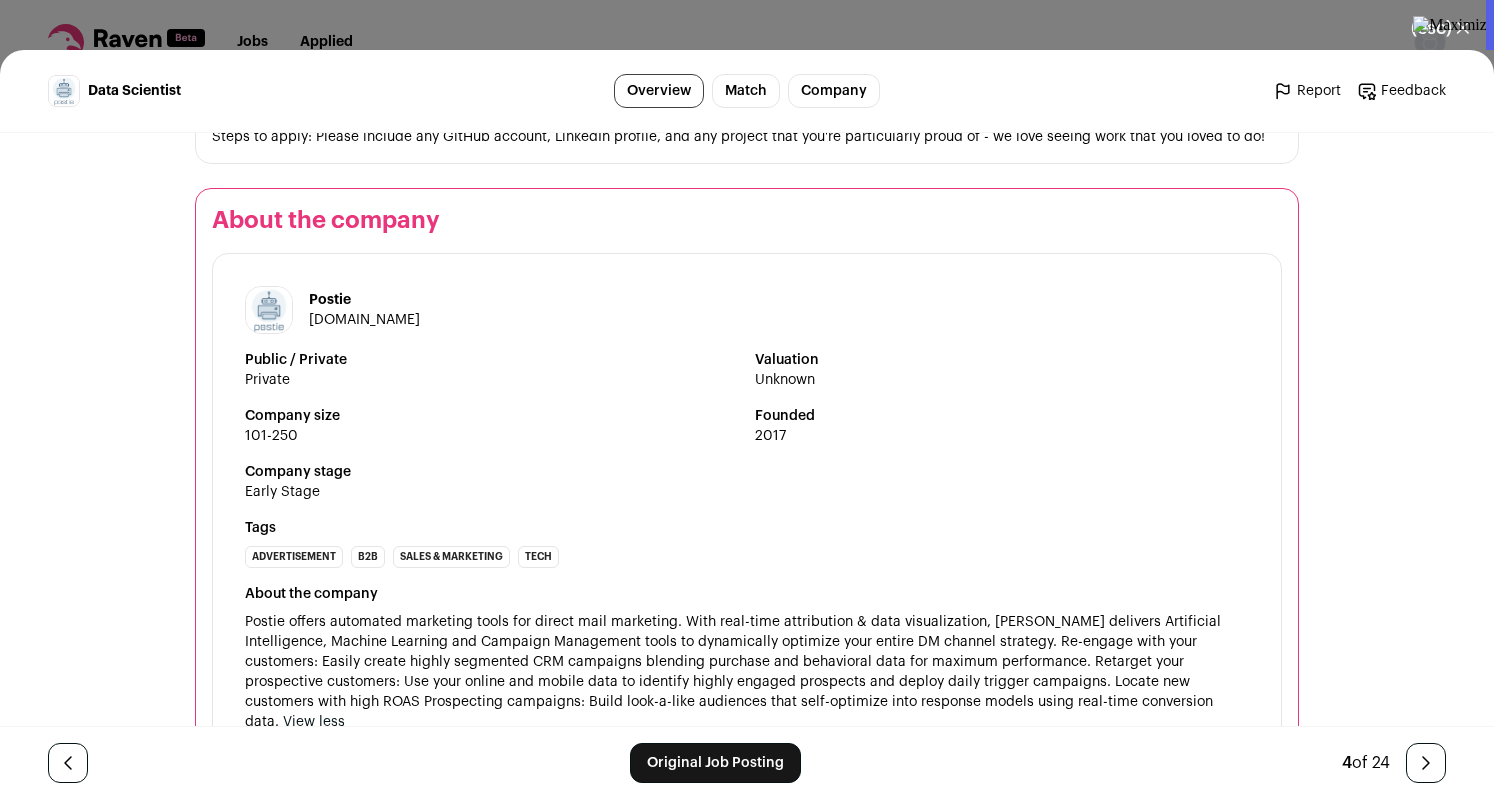 click on "Tags" at bounding box center (747, 528) 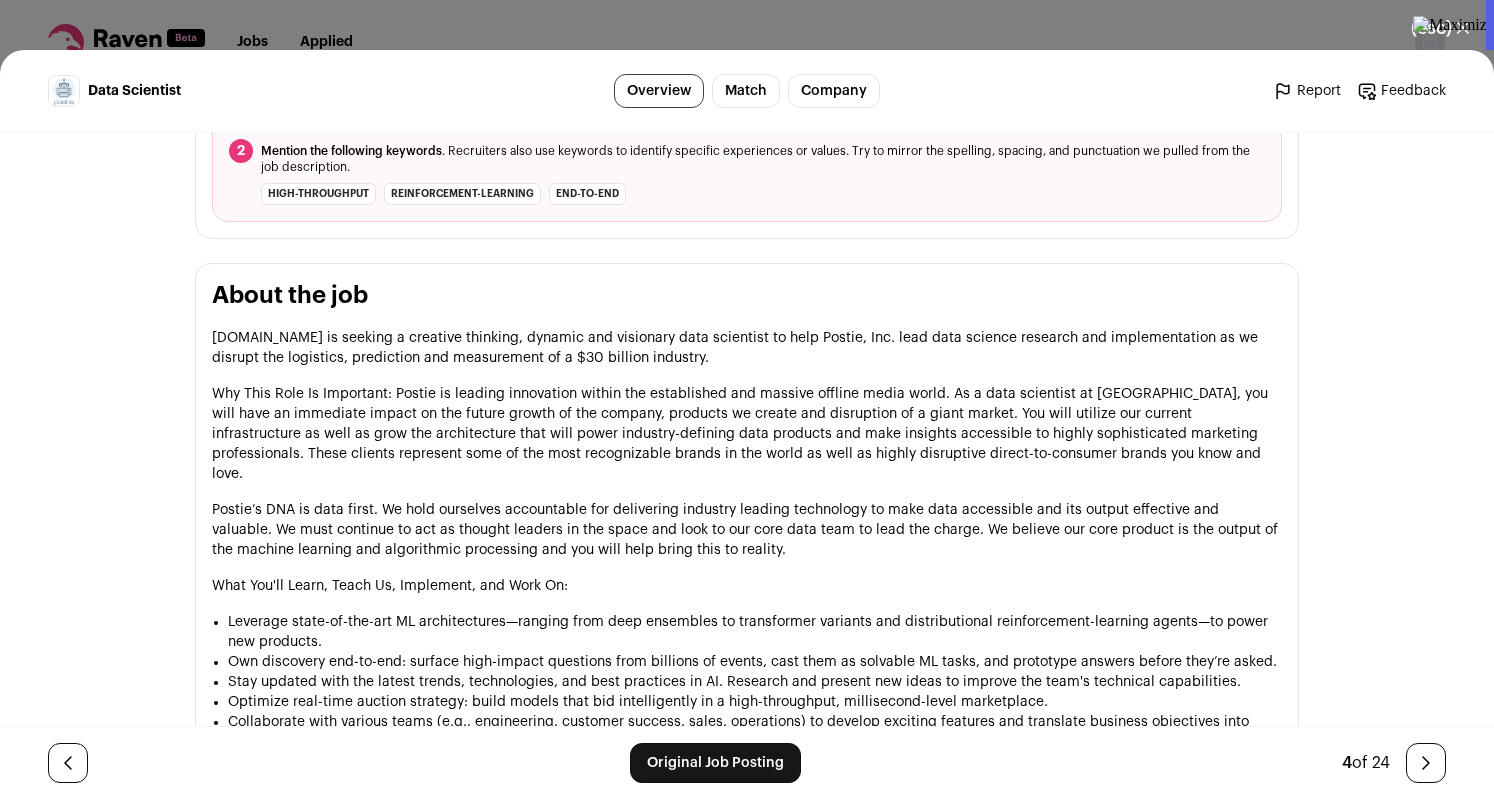 scroll, scrollTop: 913, scrollLeft: 0, axis: vertical 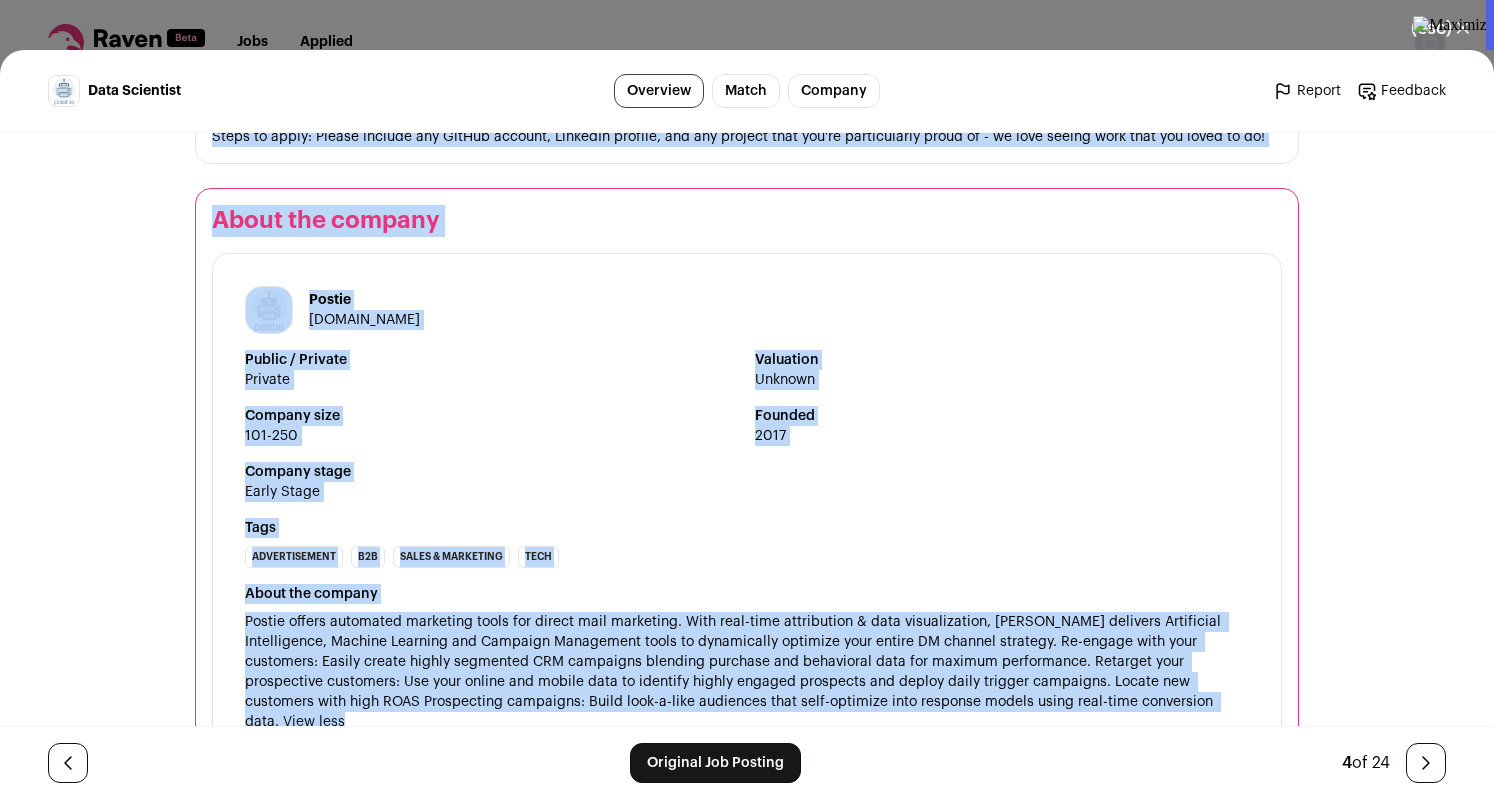 drag, startPoint x: 206, startPoint y: 298, endPoint x: 650, endPoint y: 811, distance: 678.4578 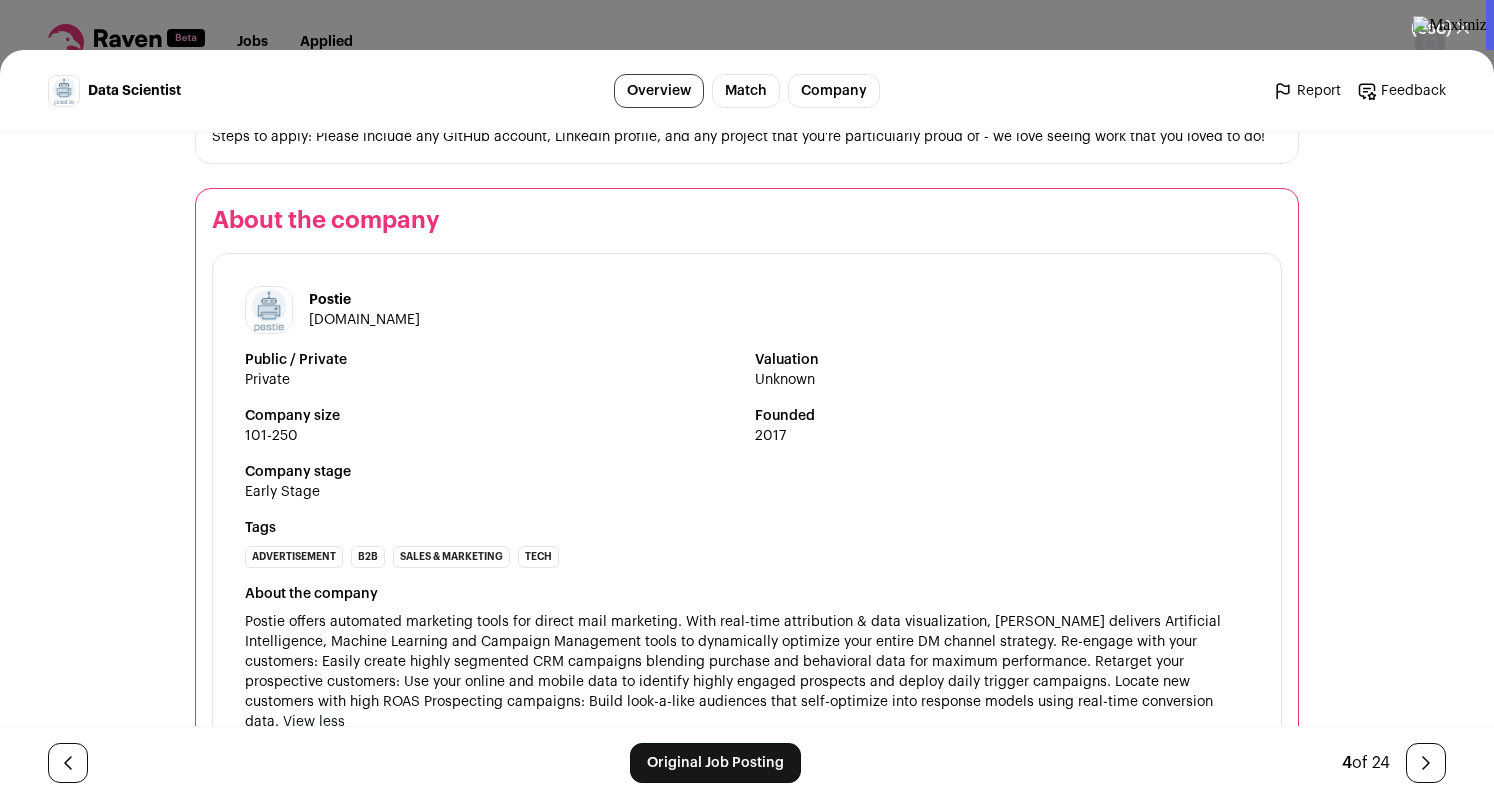 click on "Tags" at bounding box center (747, 528) 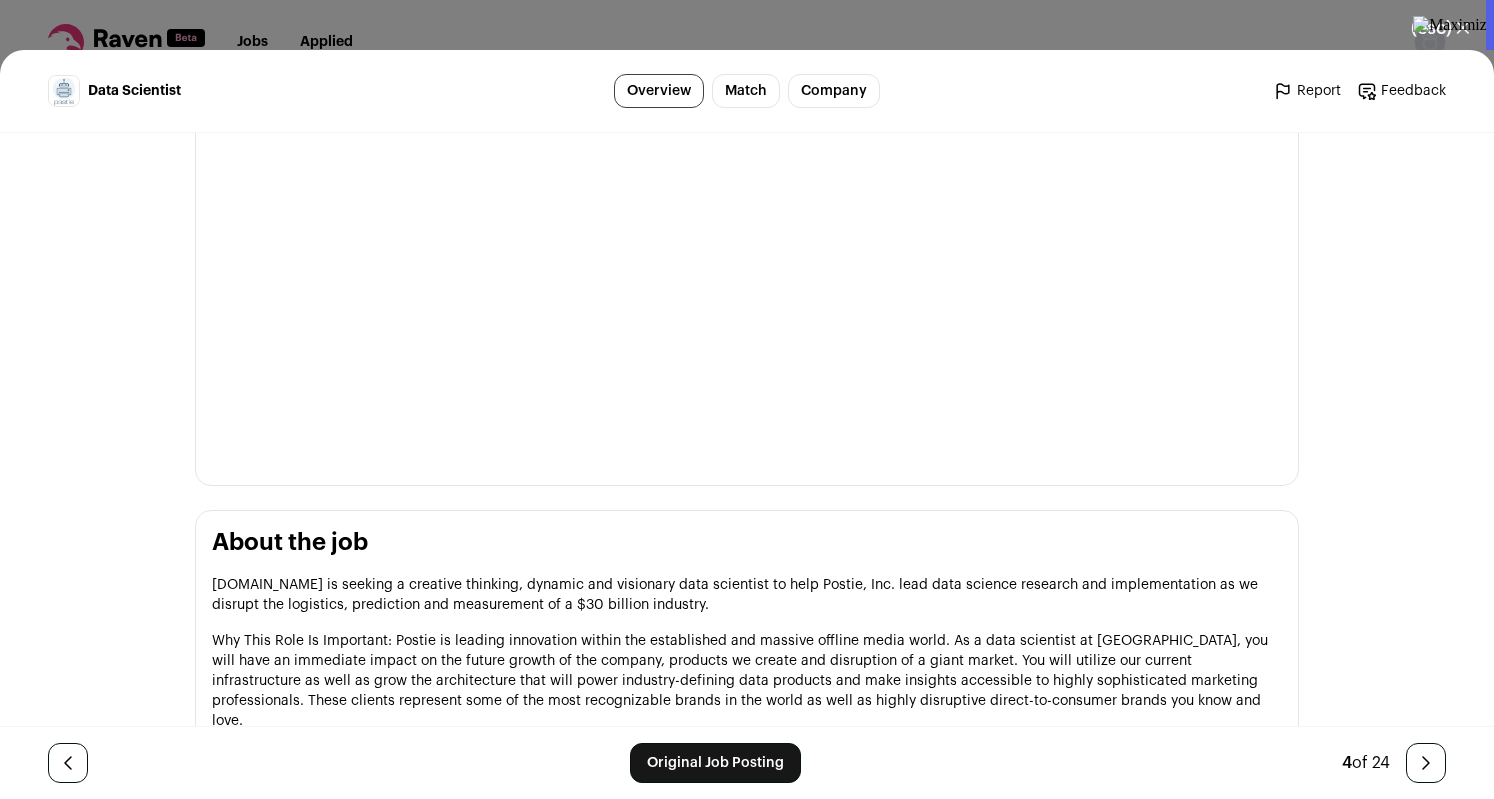 scroll, scrollTop: 643, scrollLeft: 0, axis: vertical 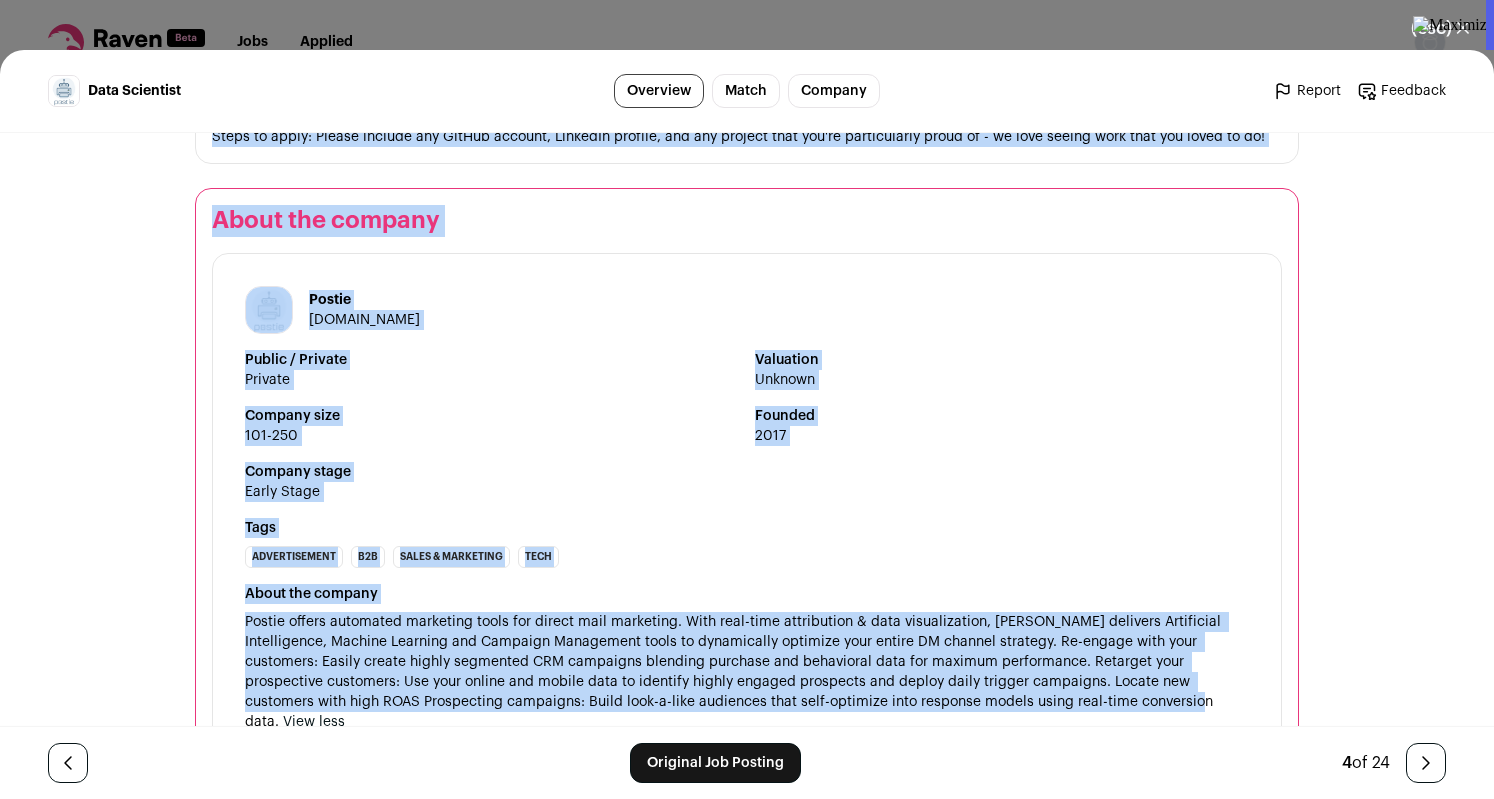 drag, startPoint x: 206, startPoint y: 574, endPoint x: 1048, endPoint y: 651, distance: 845.5134 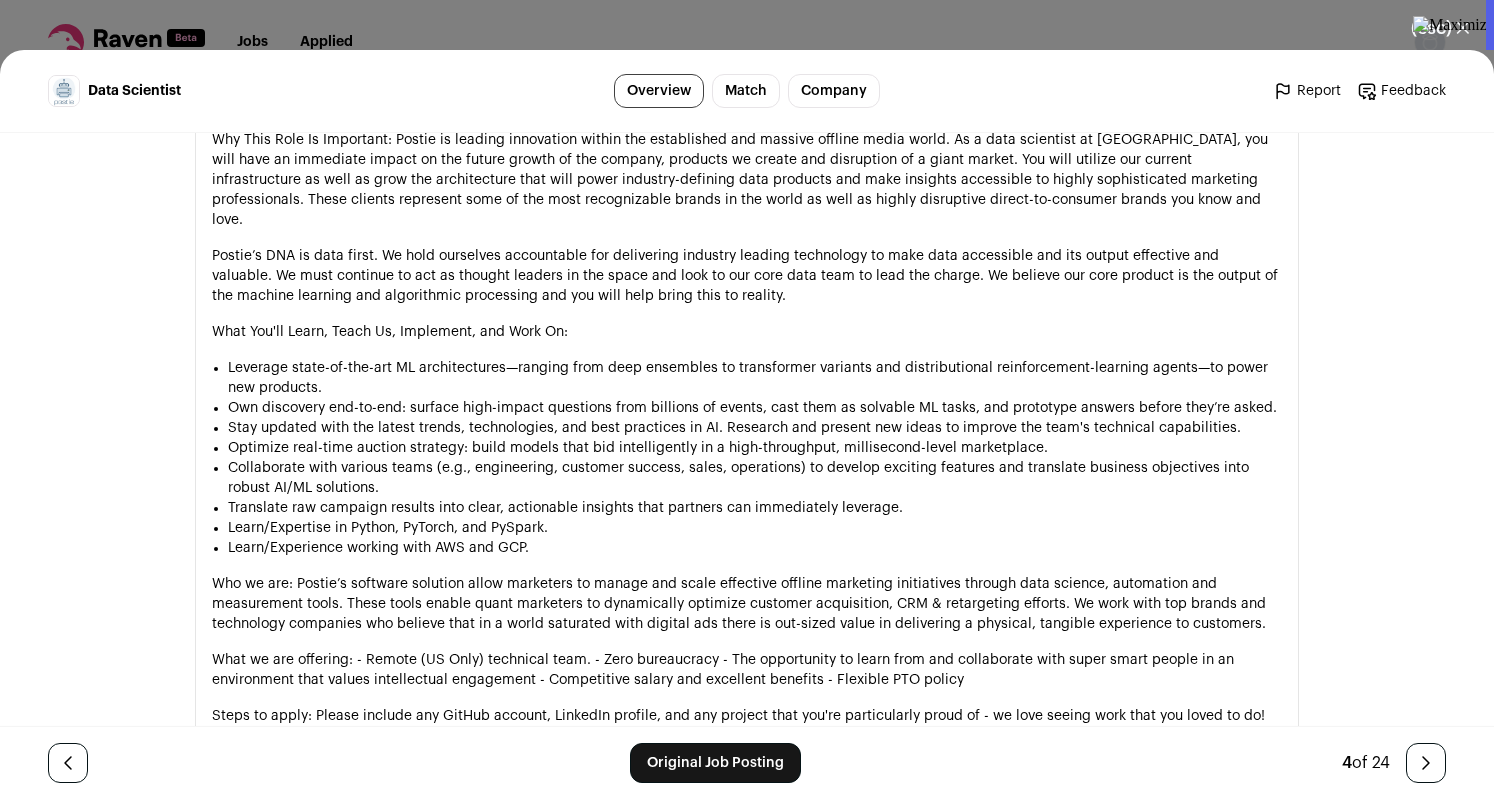 scroll, scrollTop: 1169, scrollLeft: 0, axis: vertical 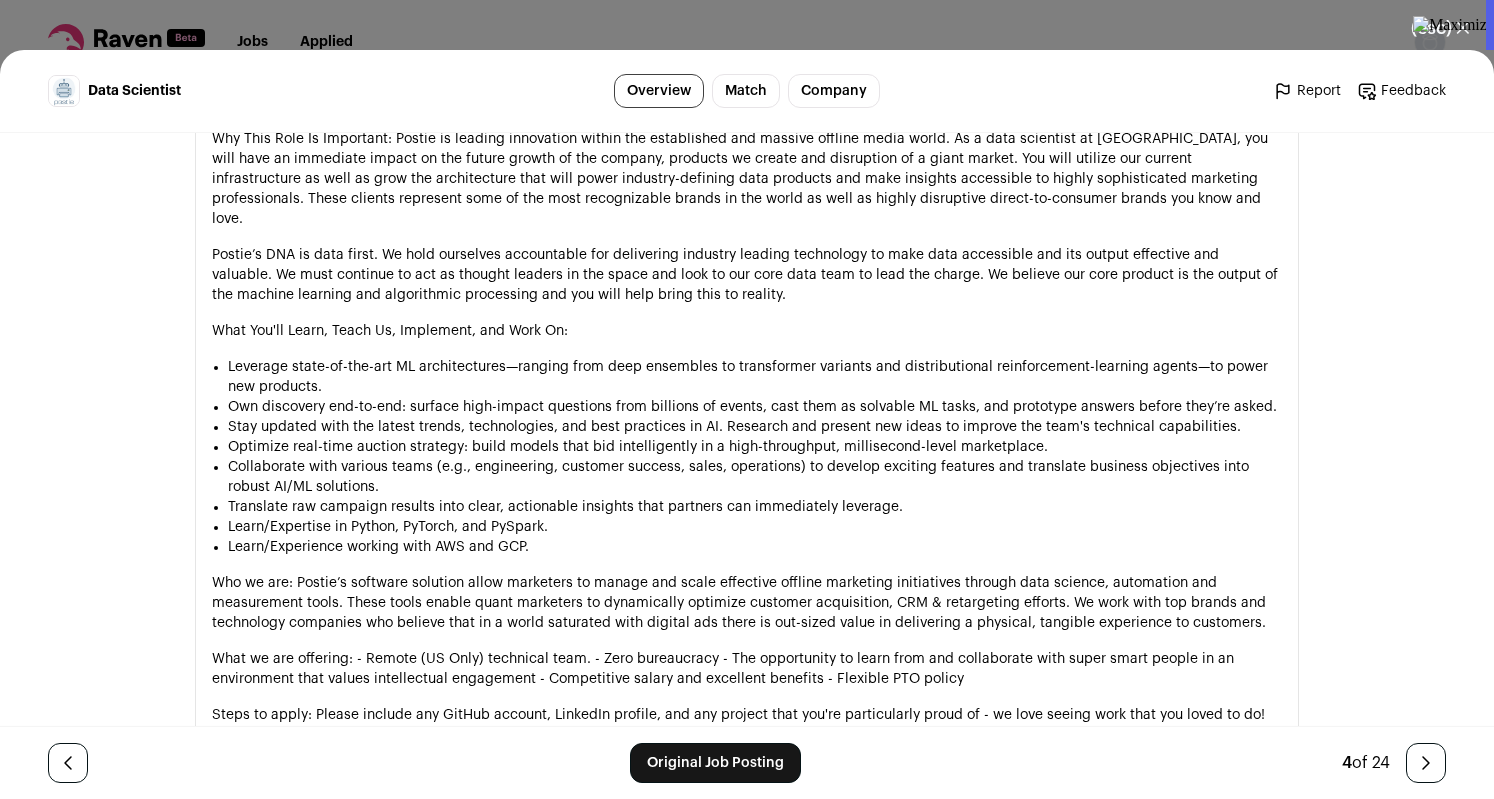 click on "Original Job Posting" at bounding box center (715, 763) 